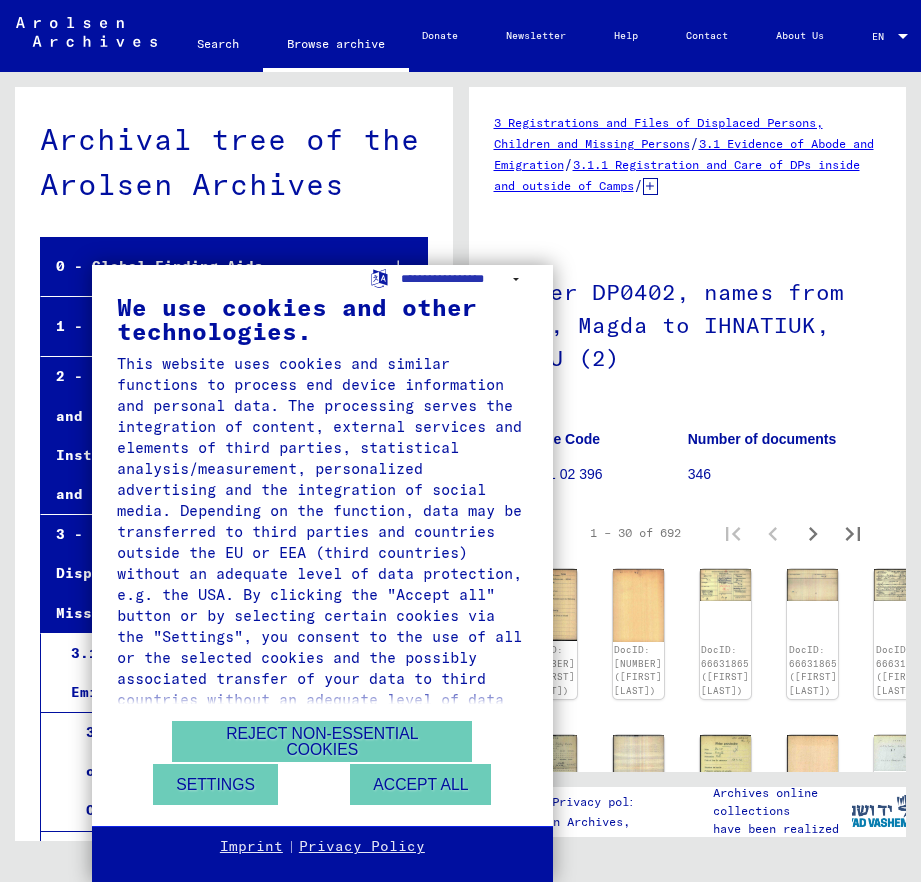 scroll, scrollTop: 0, scrollLeft: 0, axis: both 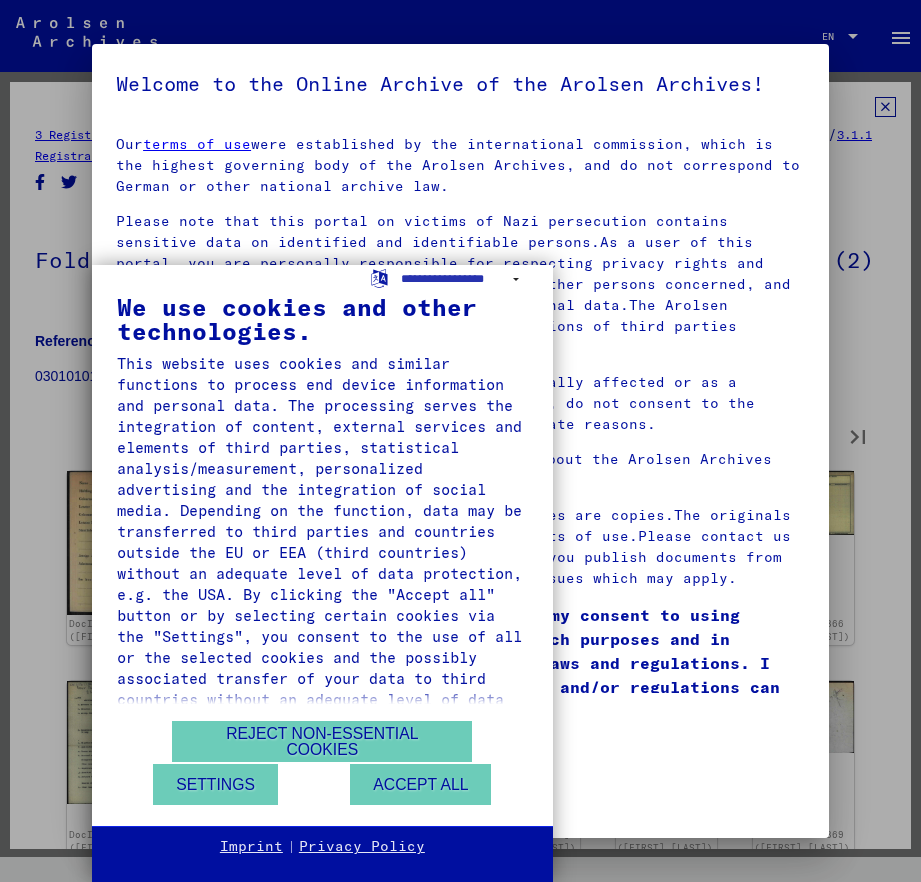 type on "*" 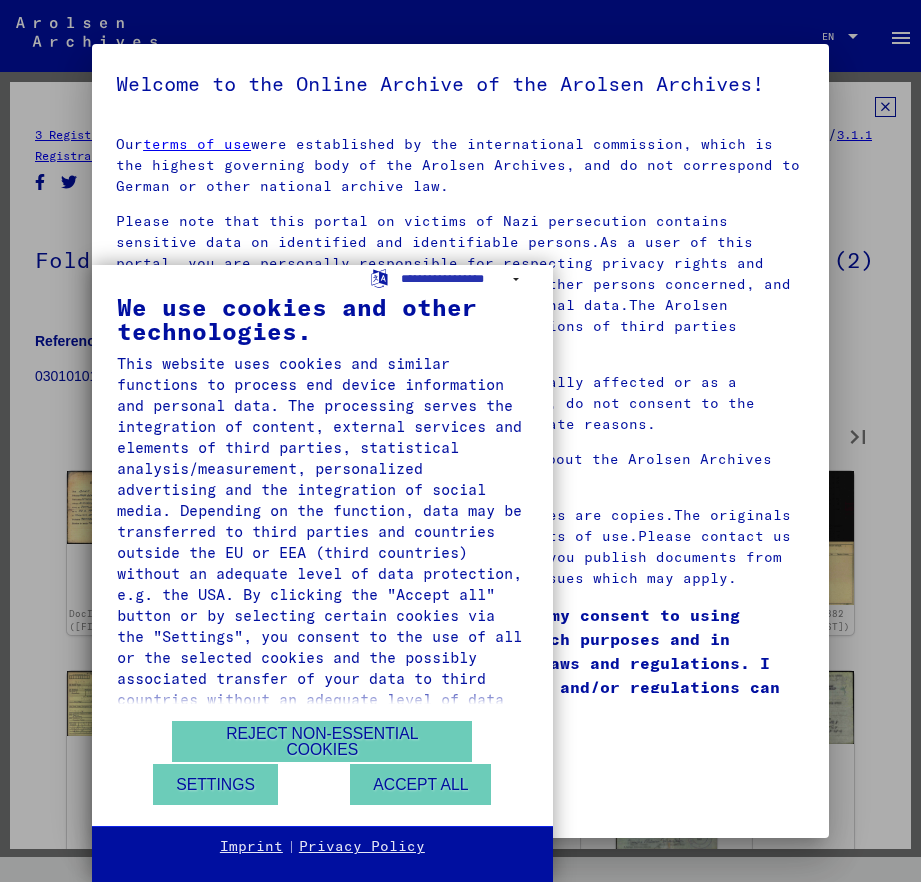 type on "*" 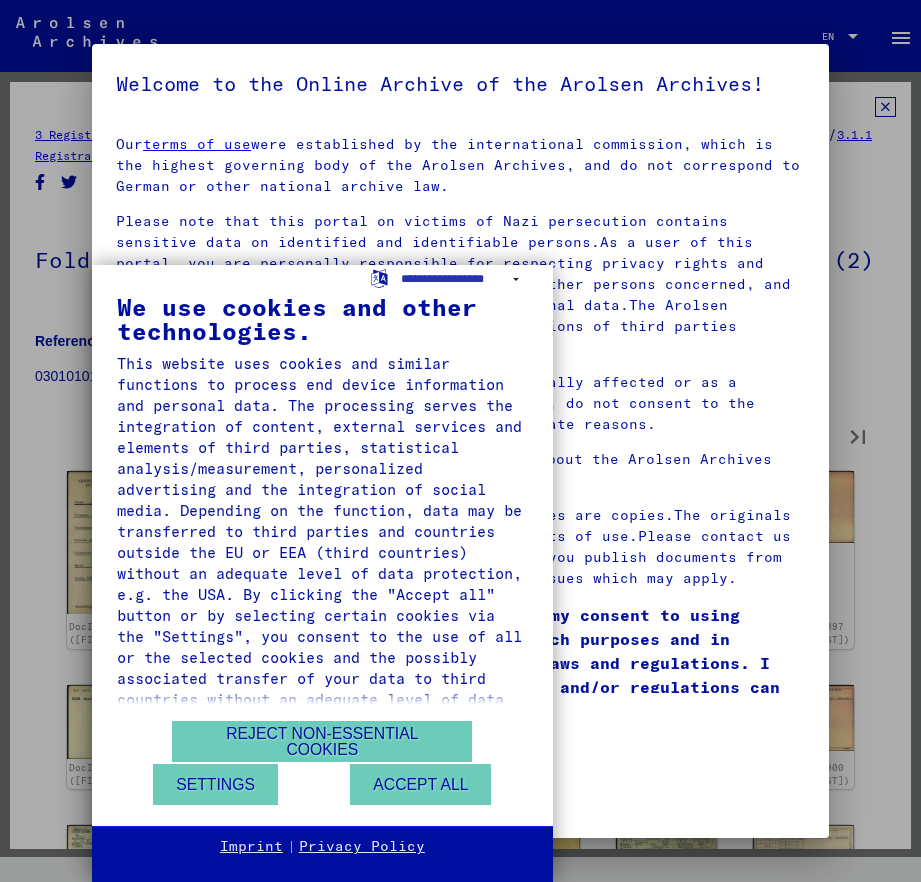 type on "*" 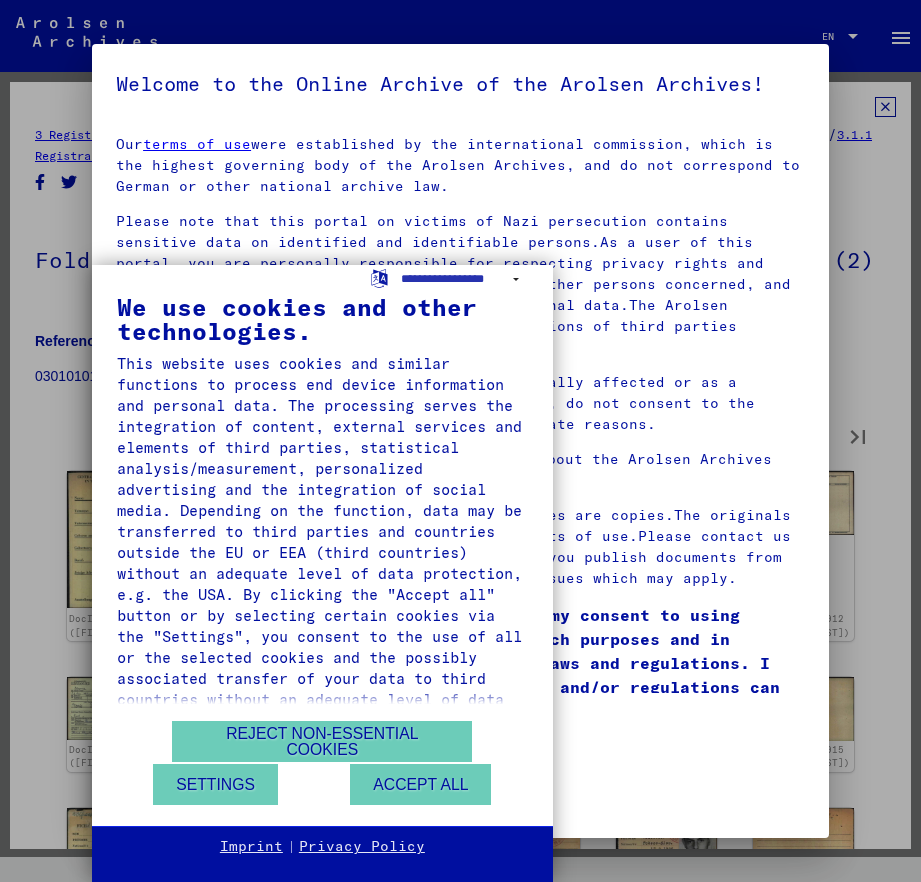 type on "*" 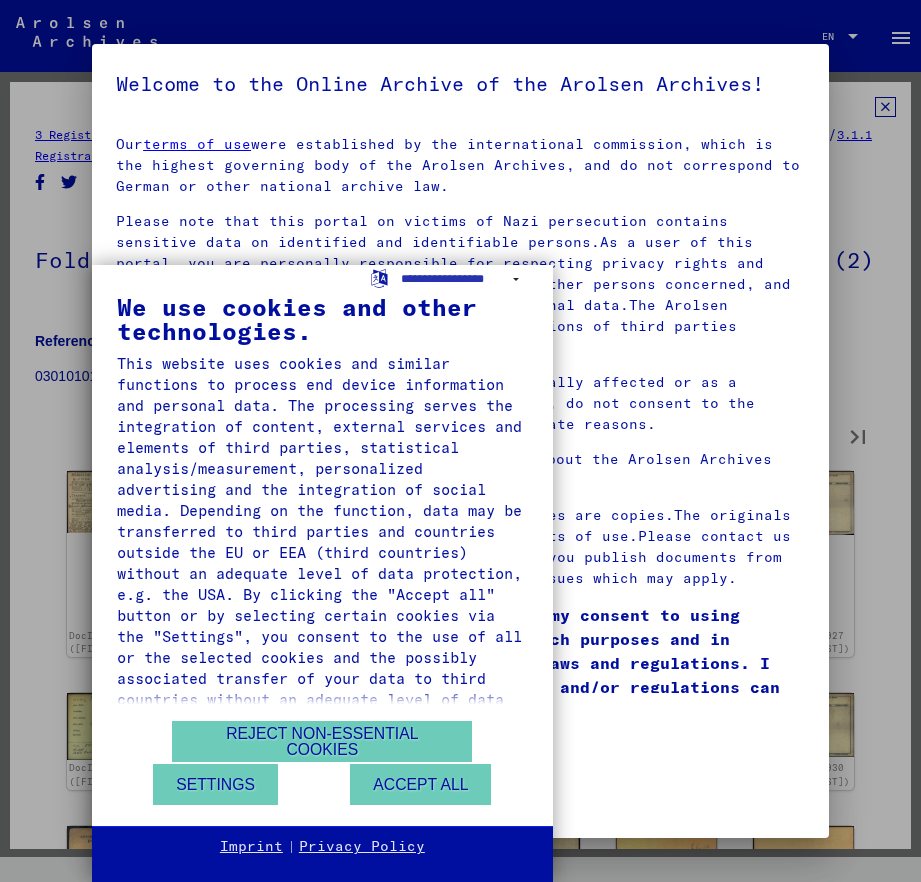 type on "*" 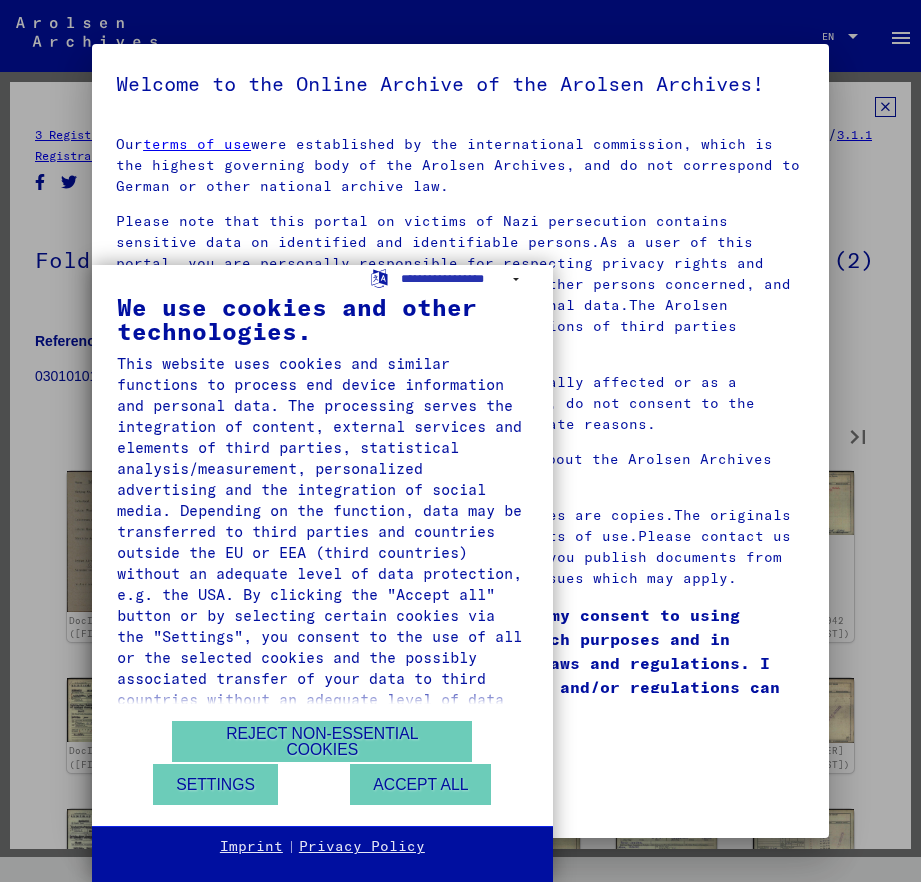 type on "*" 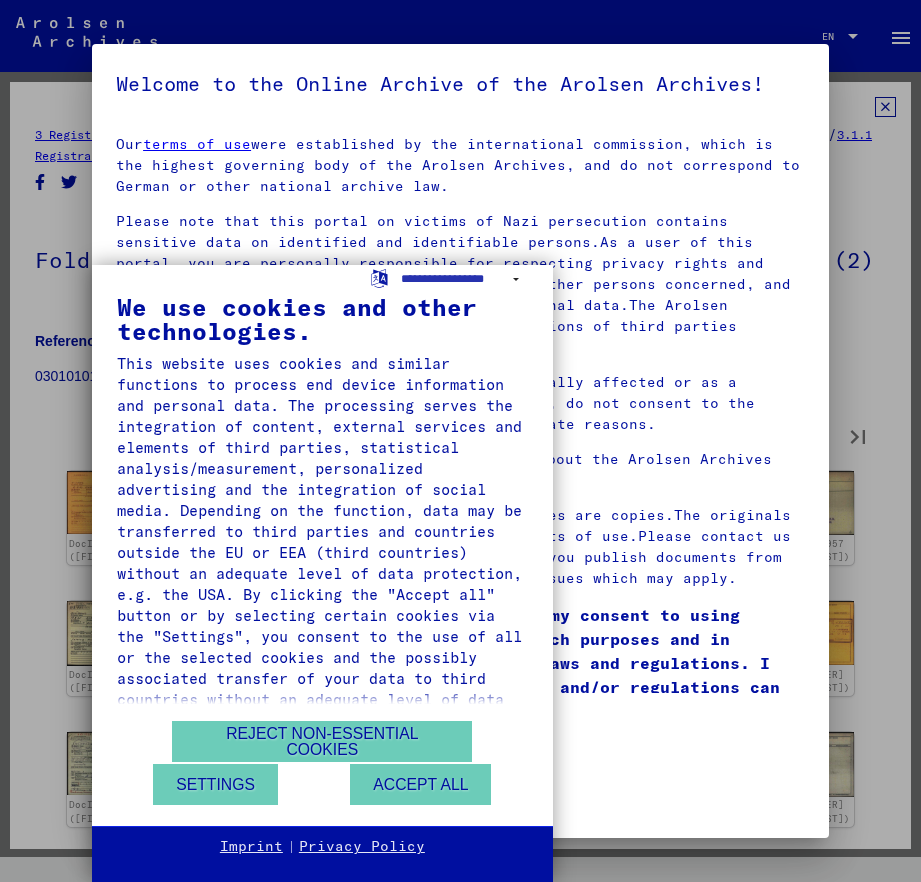 type on "*" 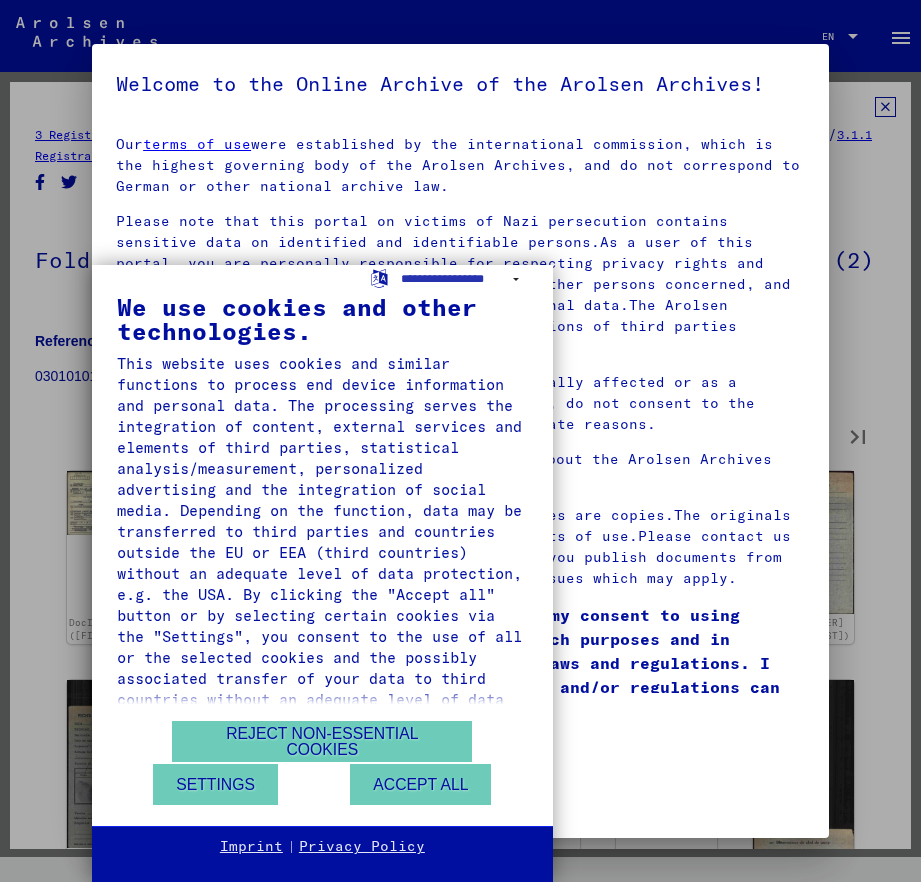 type on "*" 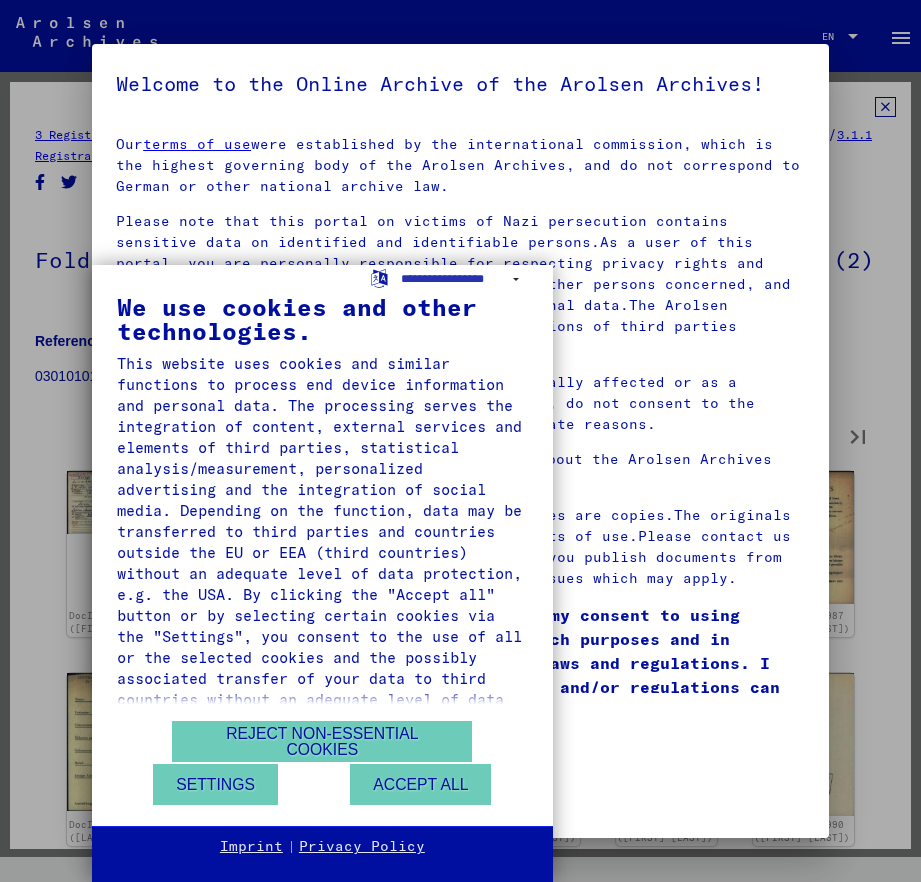 type on "**" 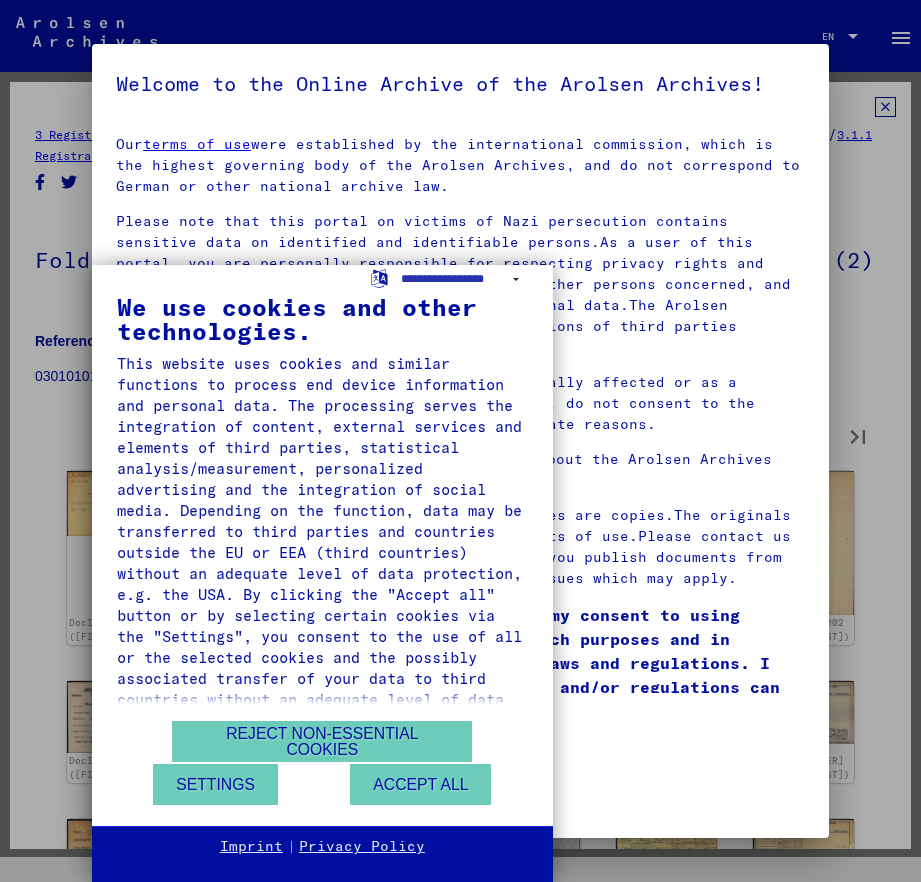 type on "**" 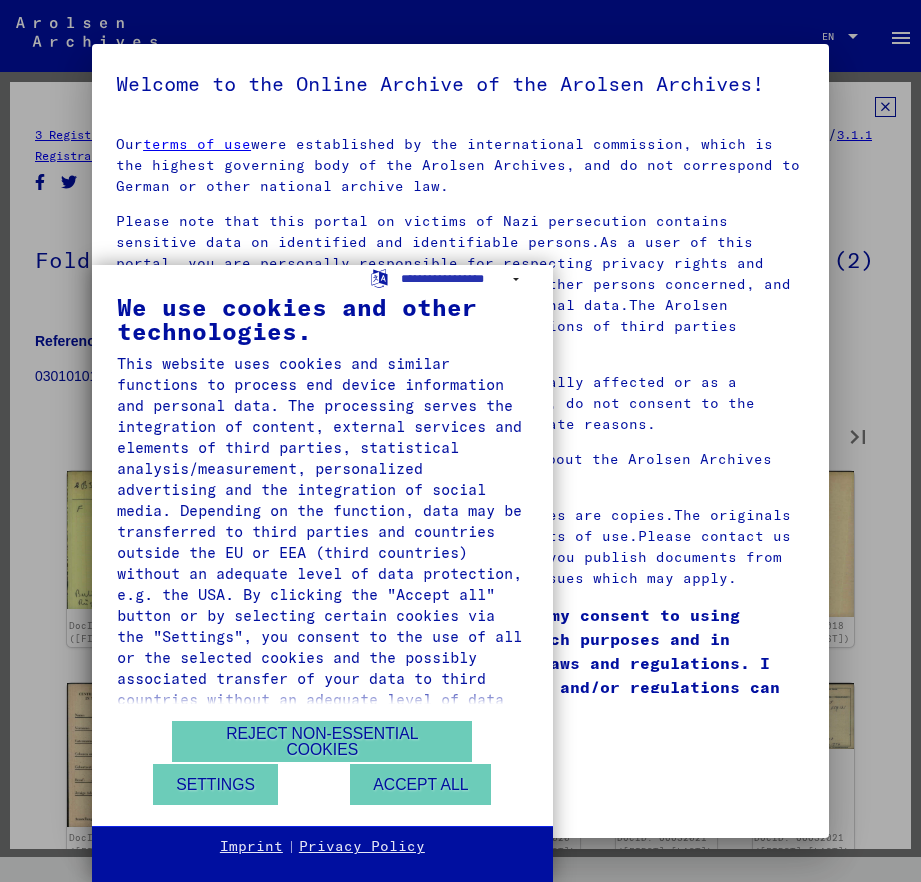 type on "**" 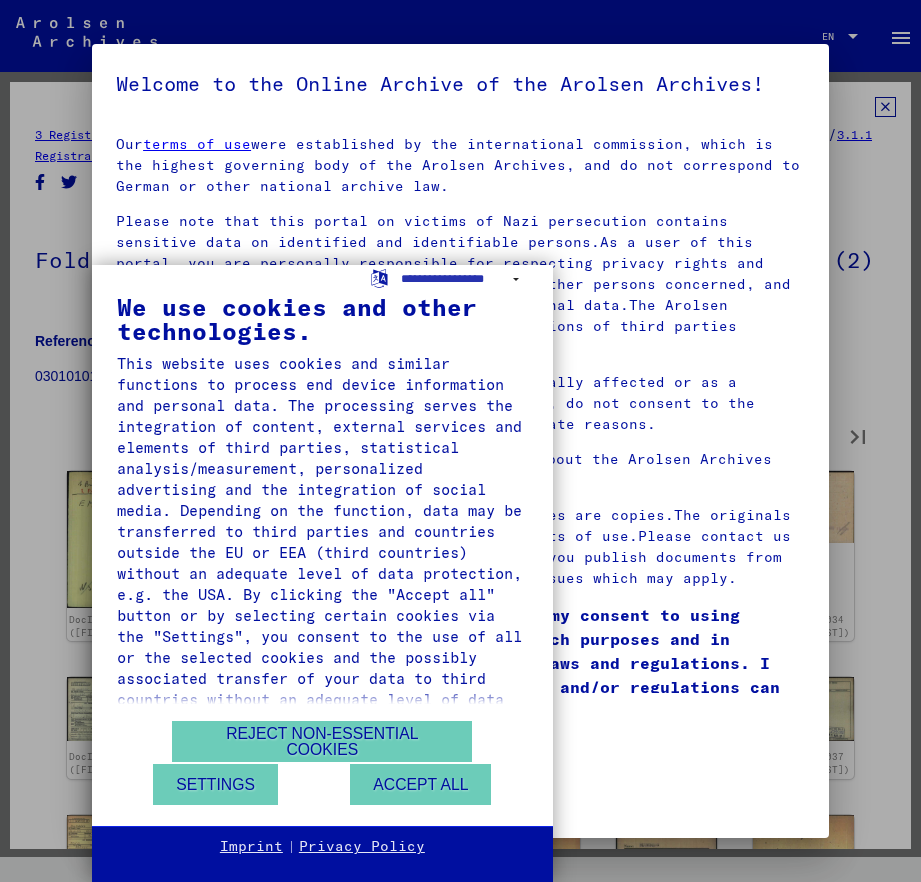 type on "**" 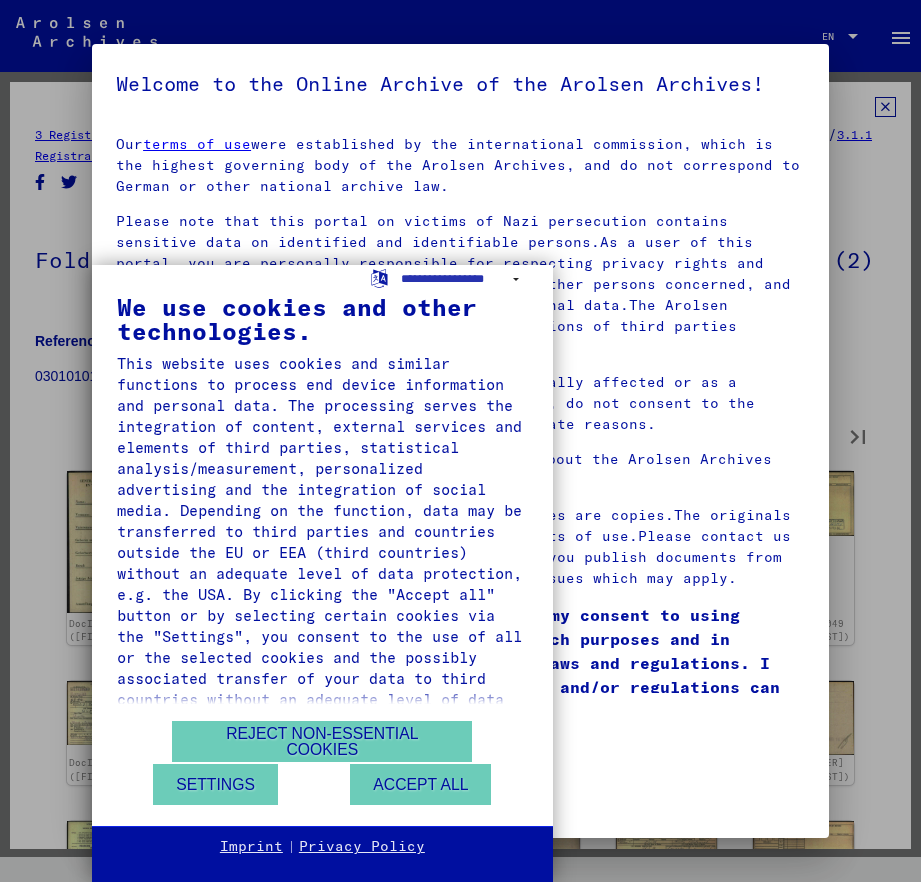 type on "**" 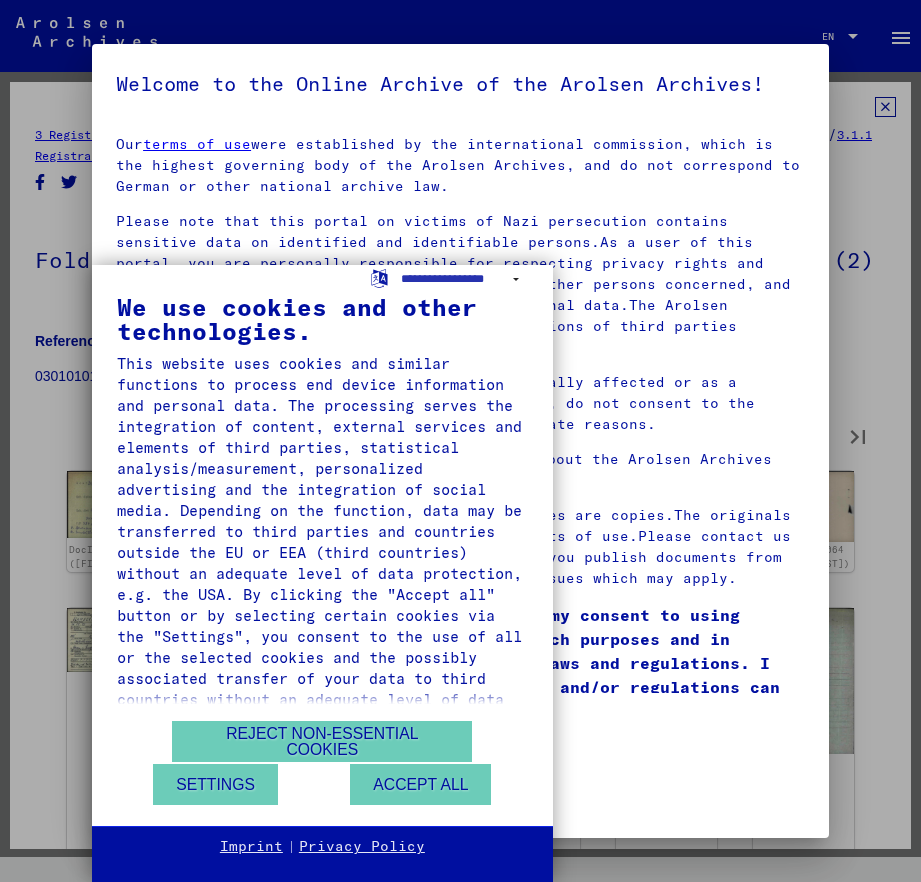 type on "**" 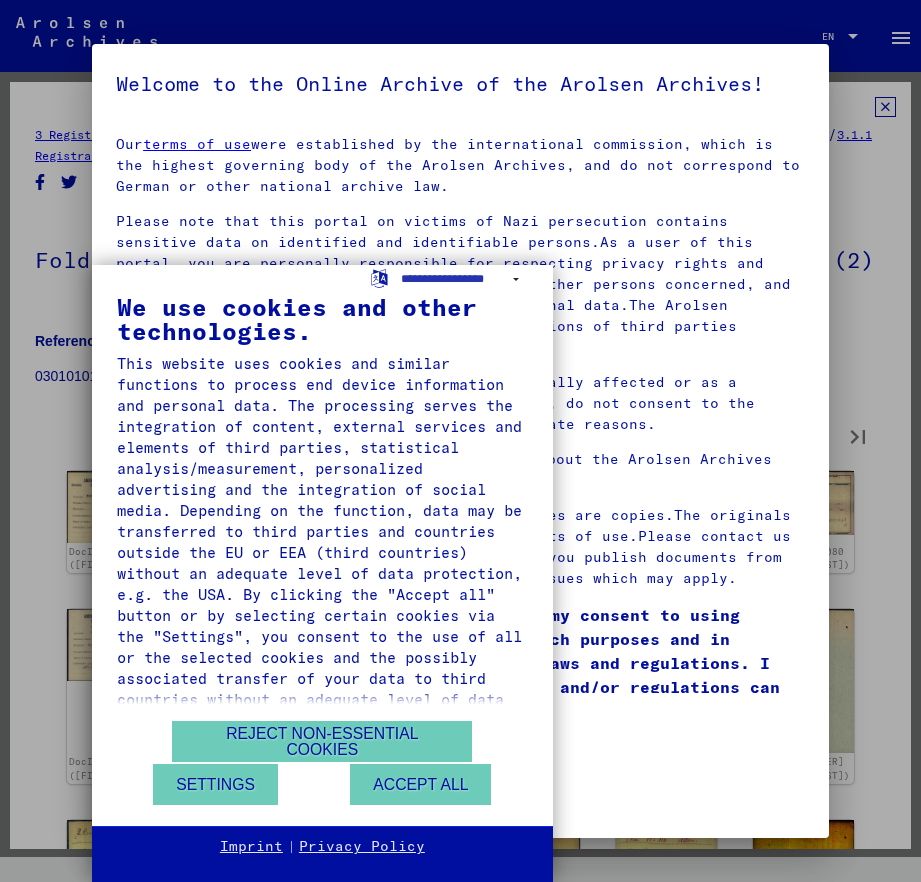 type on "**" 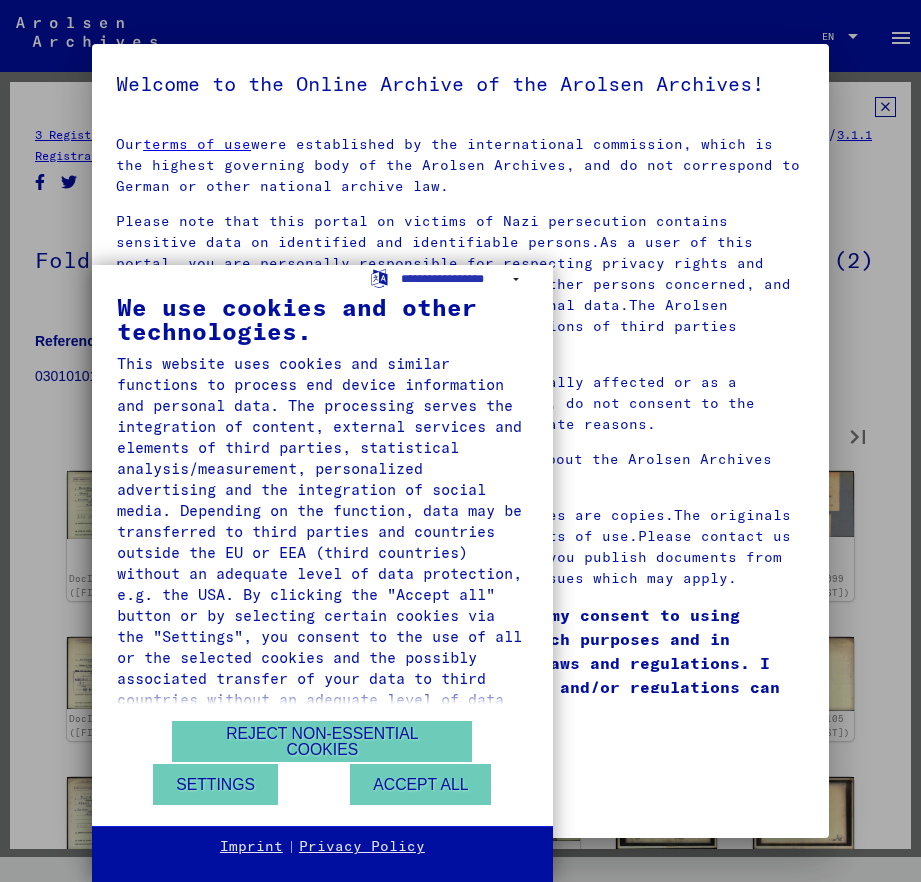 type on "**" 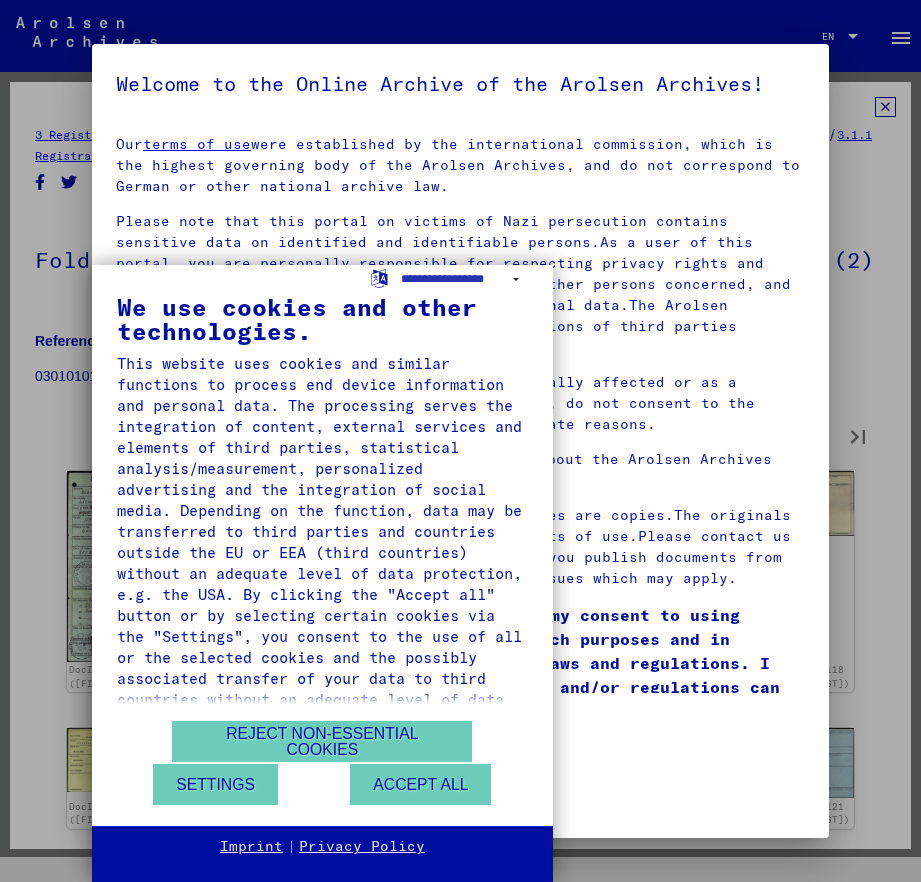 type on "**" 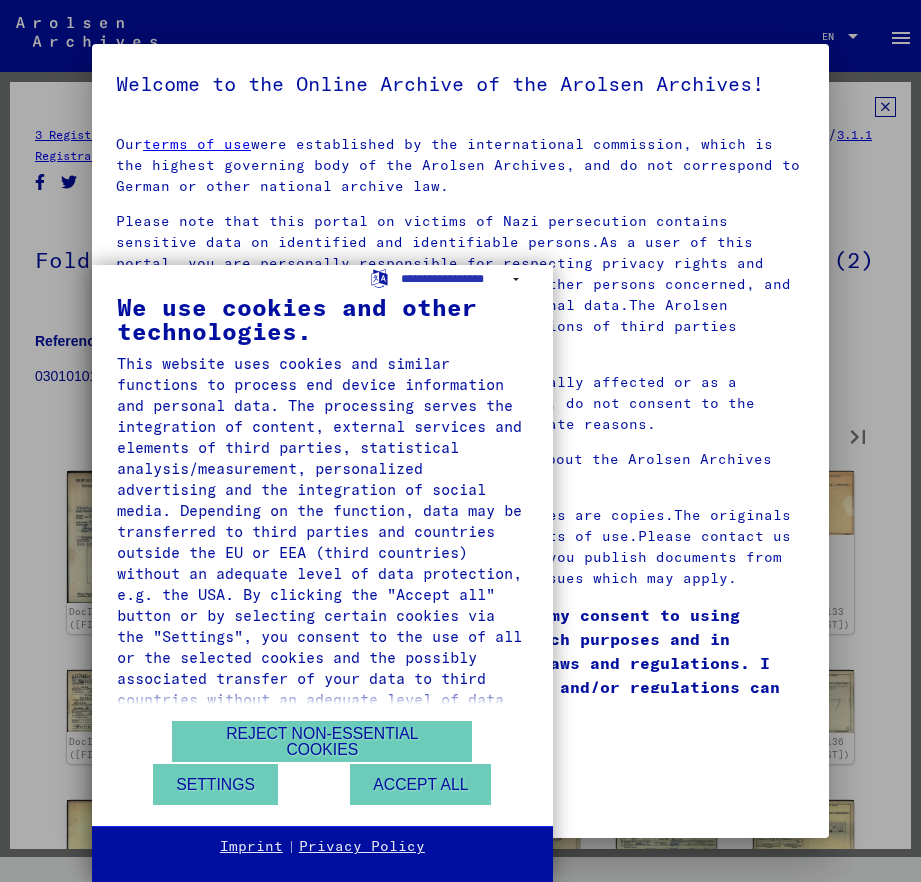 type on "**" 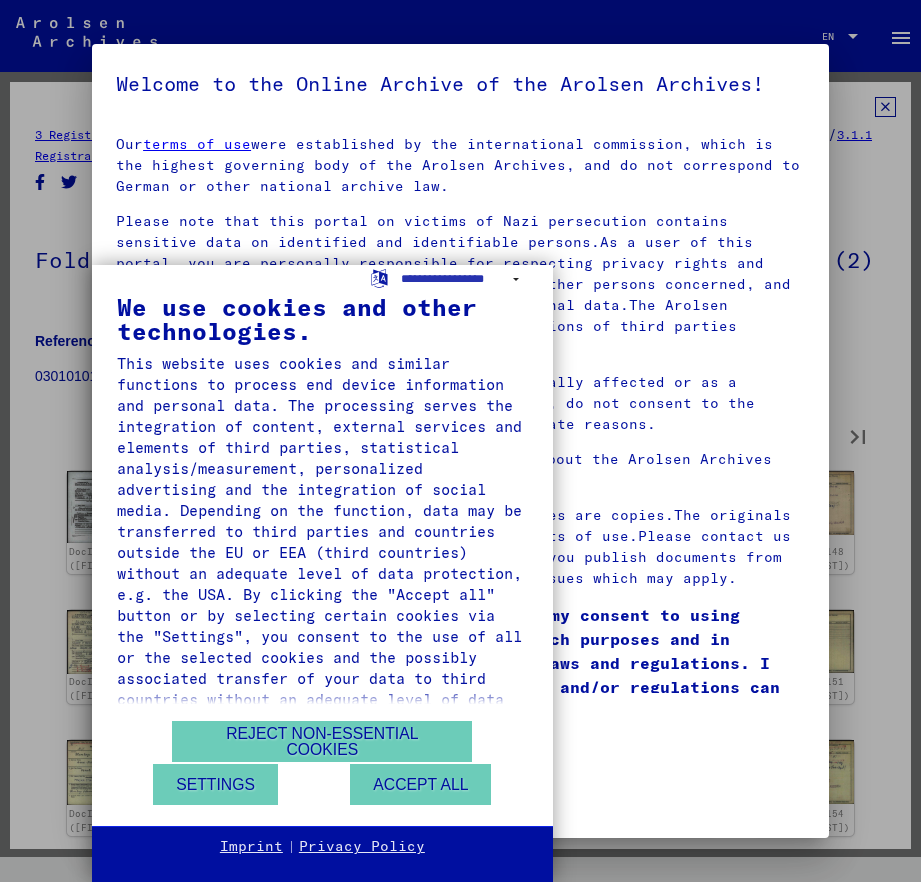 type on "**" 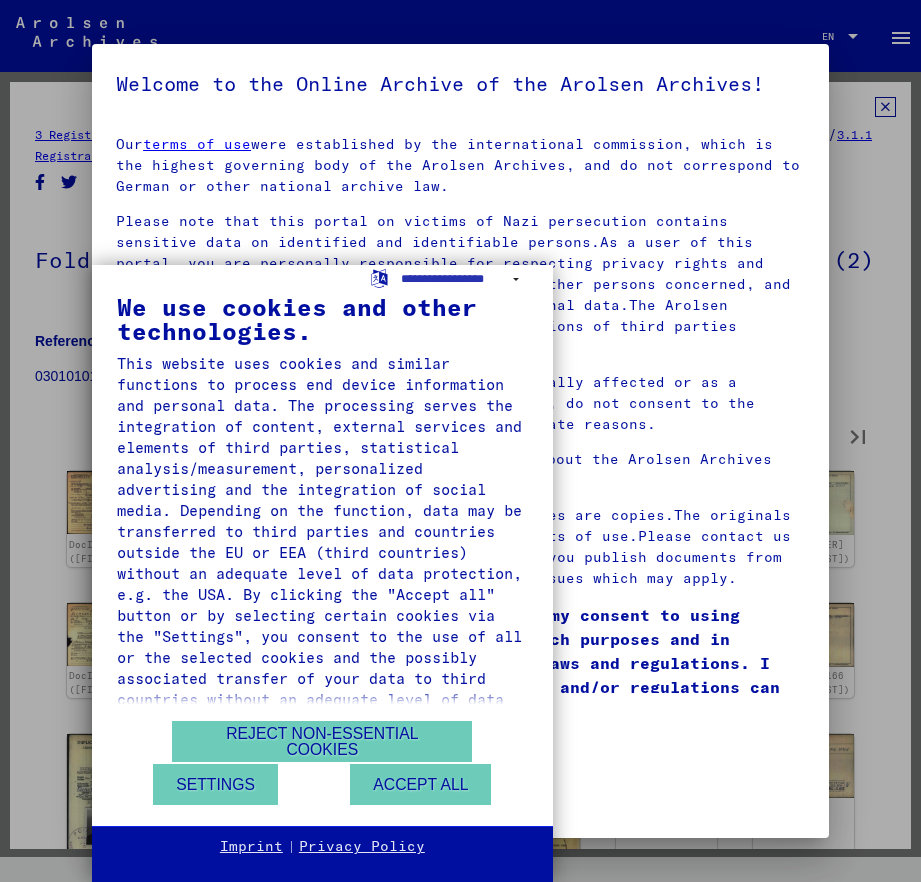 type on "**" 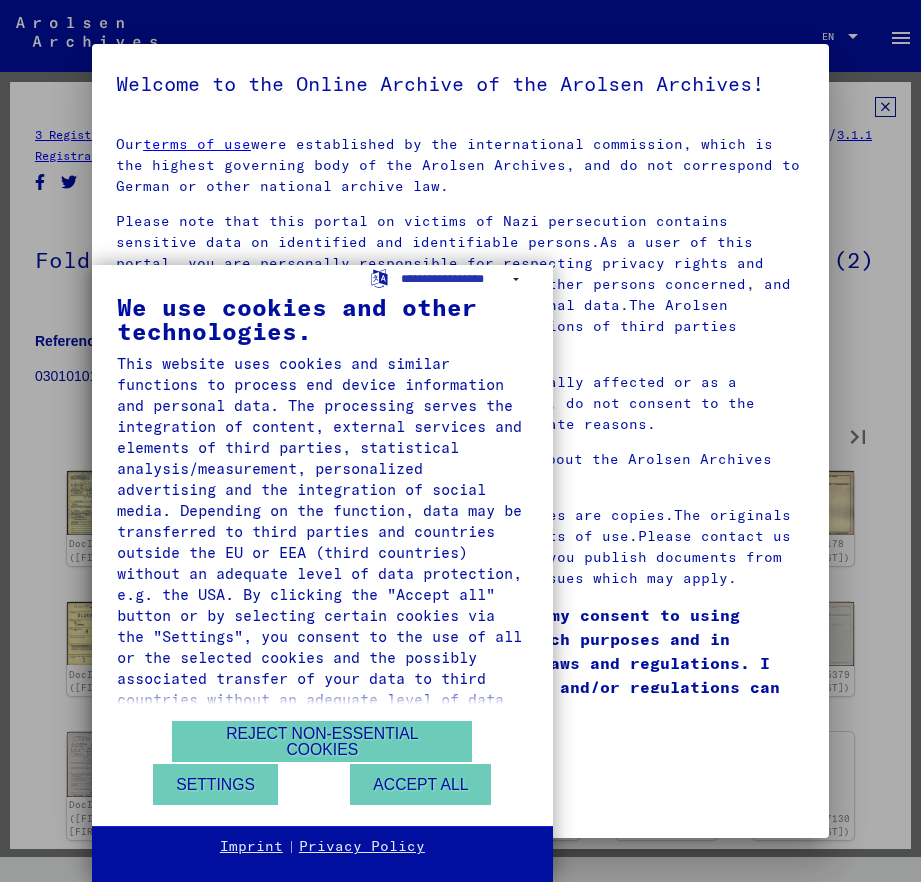 type on "**" 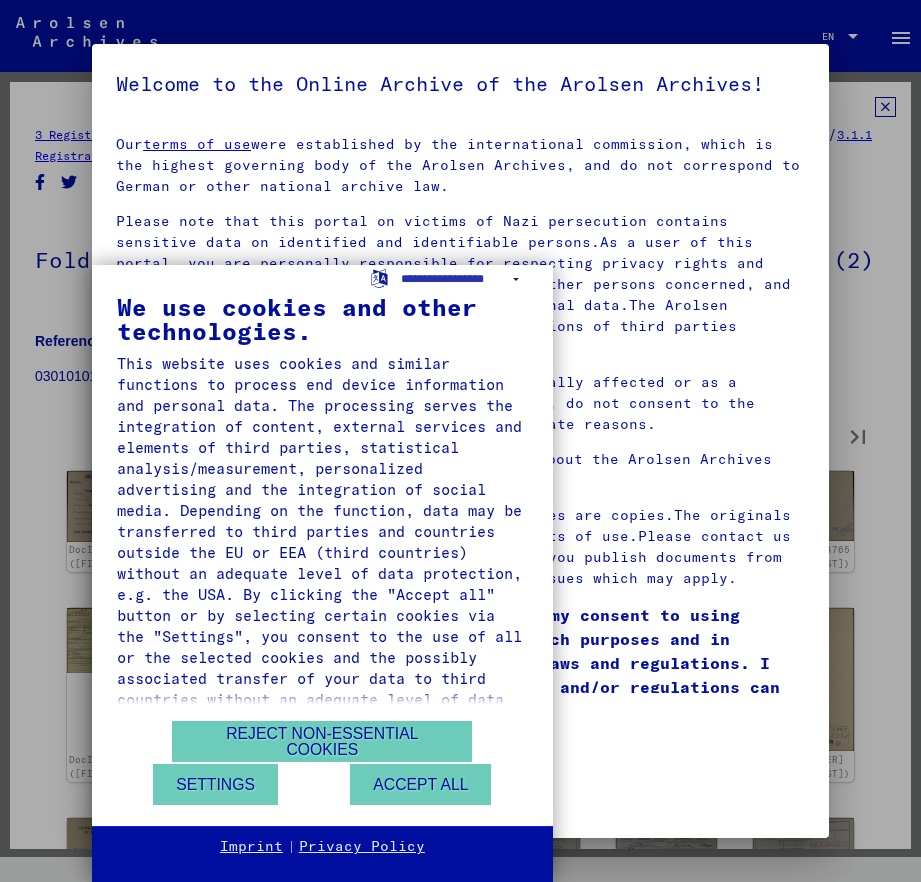 type on "**" 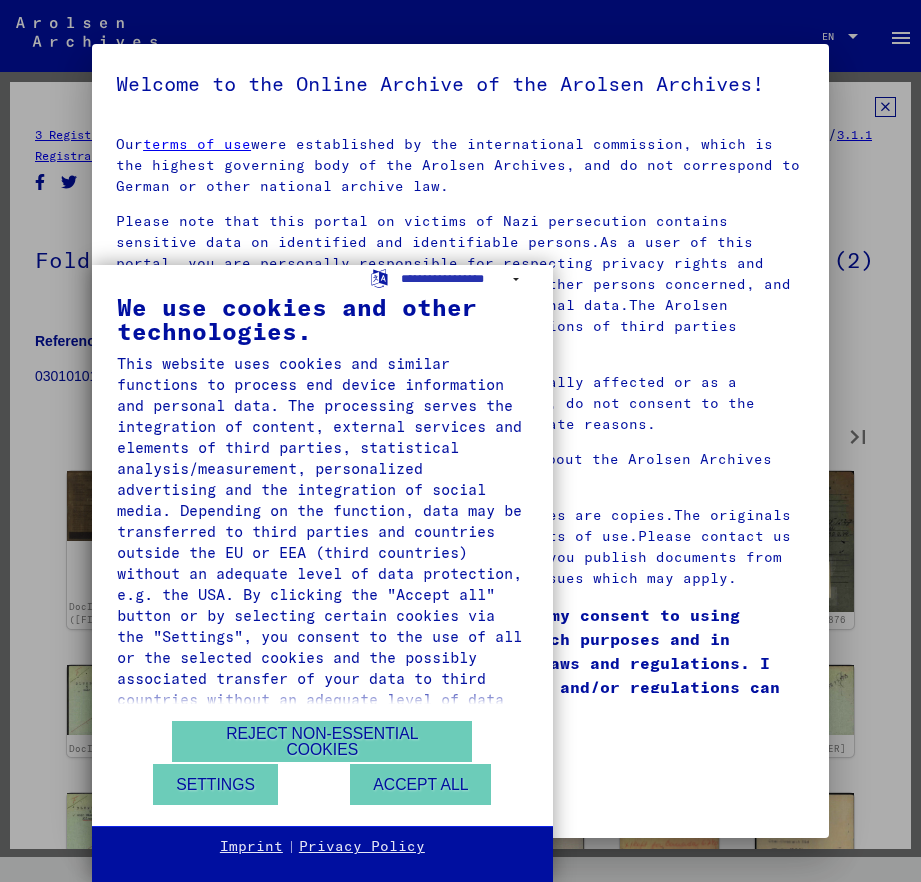 type on "**" 